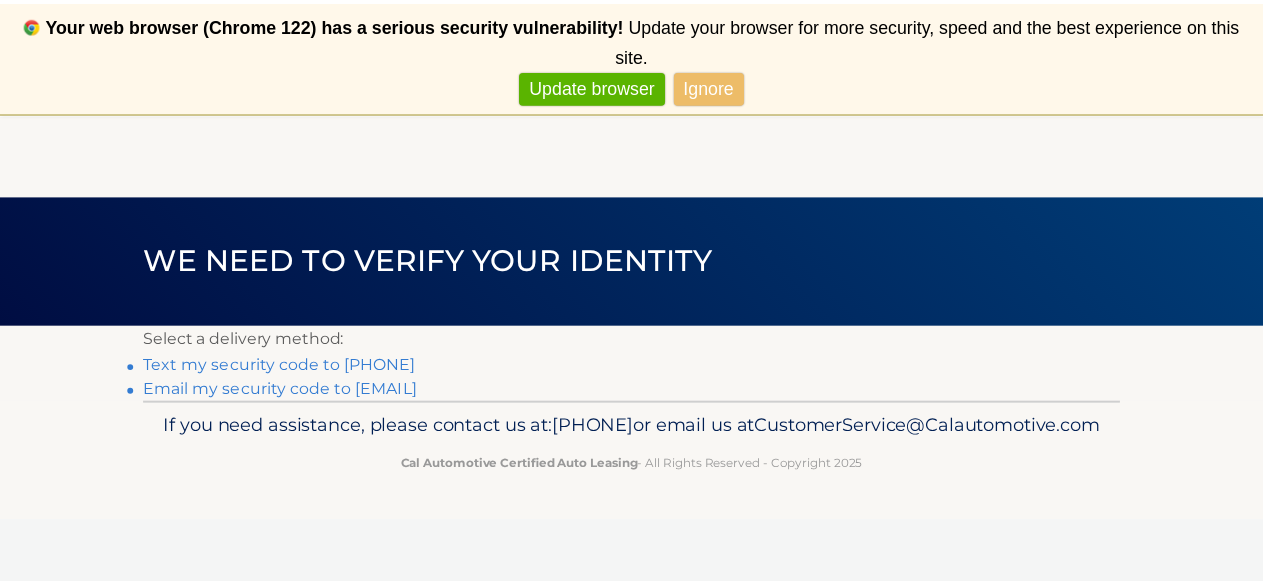 scroll, scrollTop: 0, scrollLeft: 0, axis: both 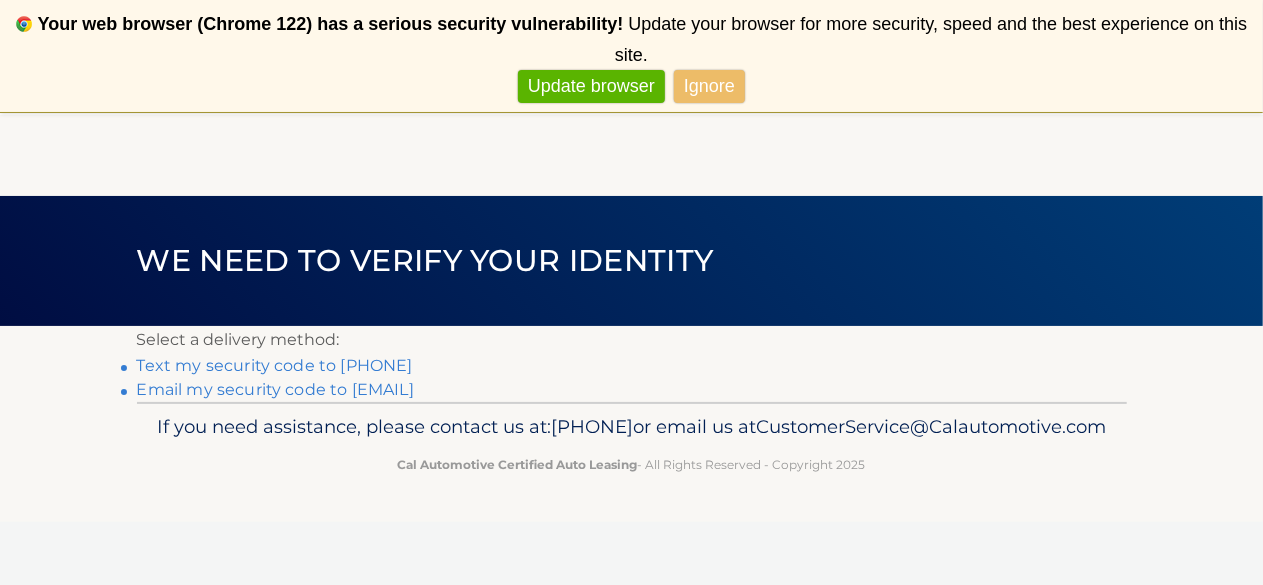 click on "Text my security code to [PHONE]" at bounding box center [275, 365] 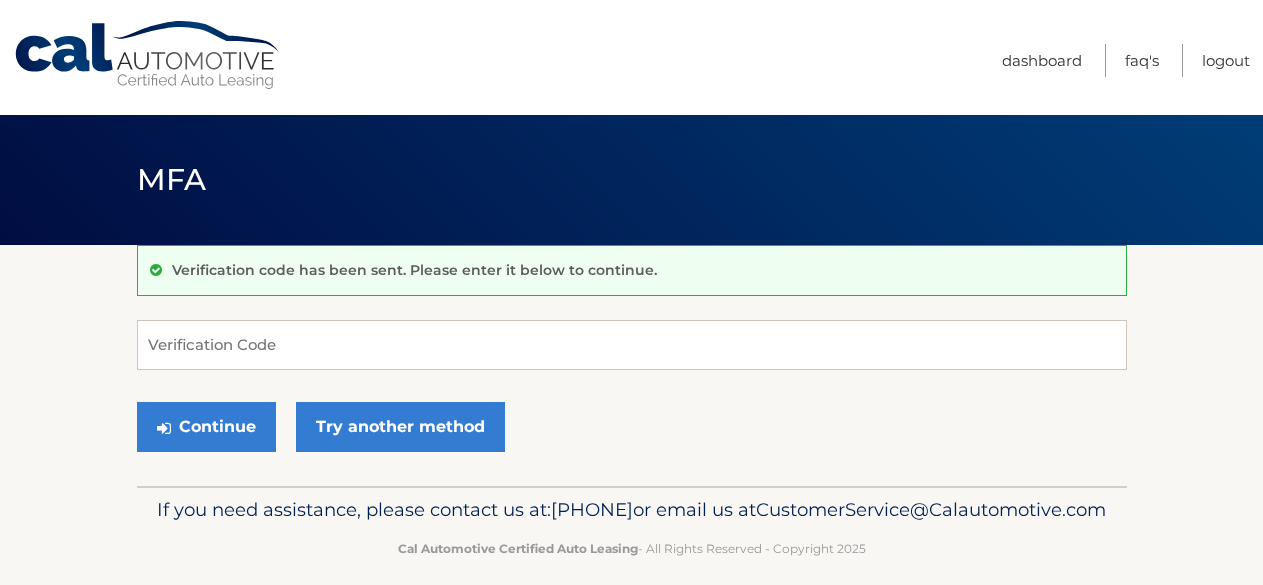 scroll, scrollTop: 0, scrollLeft: 0, axis: both 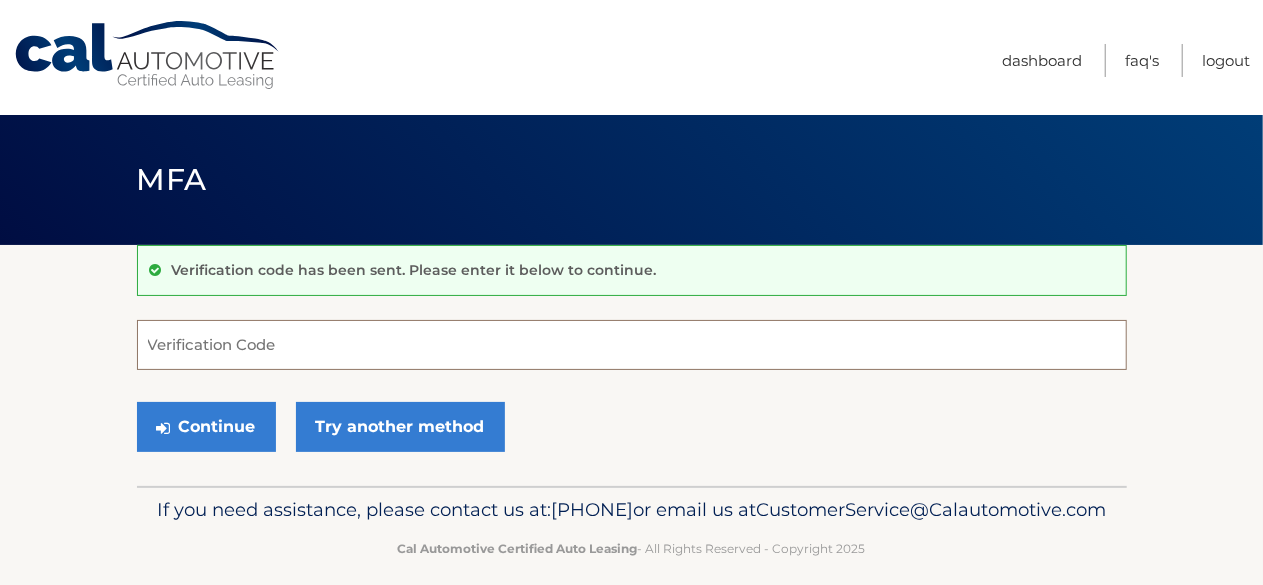 click on "Verification Code" at bounding box center [632, 345] 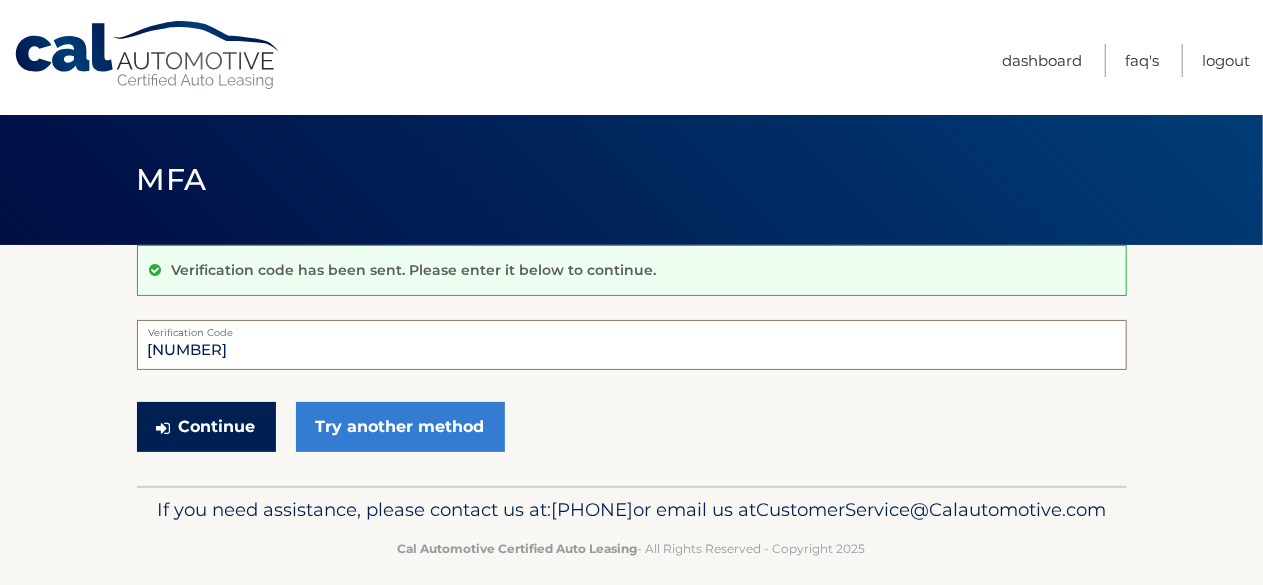 type on "361355" 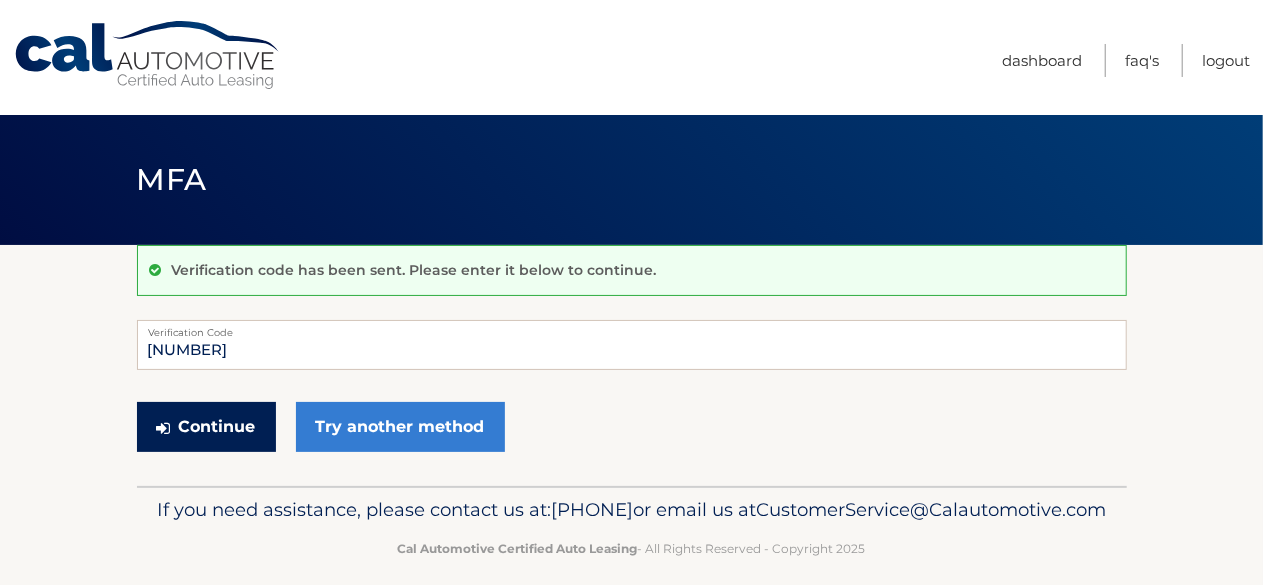 click on "Continue" at bounding box center [206, 427] 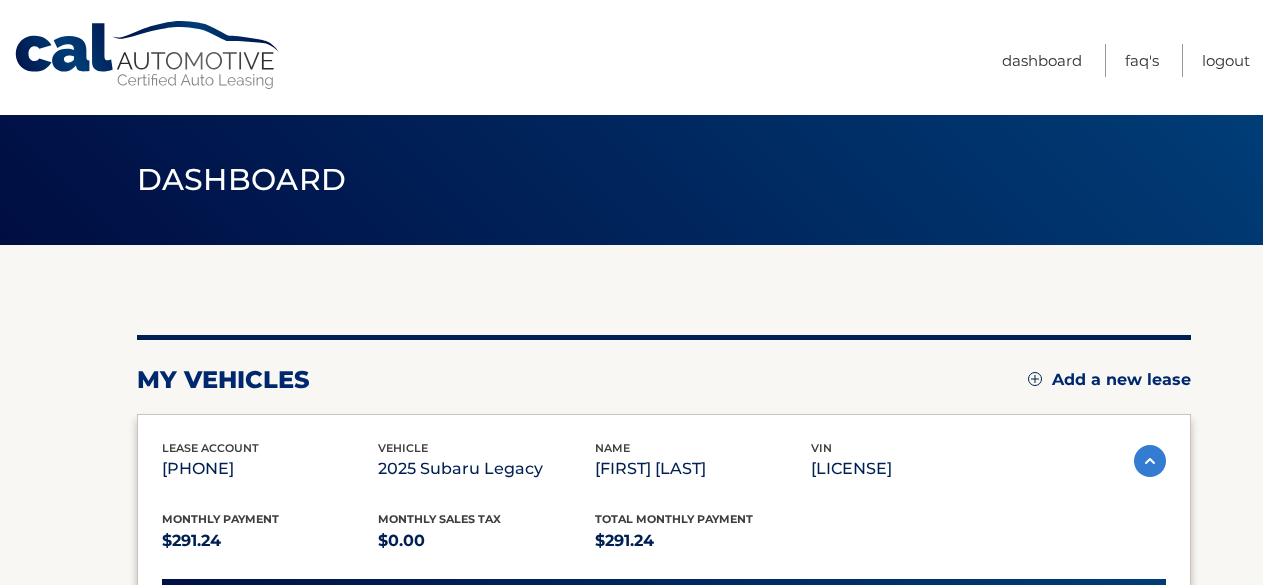 scroll, scrollTop: 0, scrollLeft: 0, axis: both 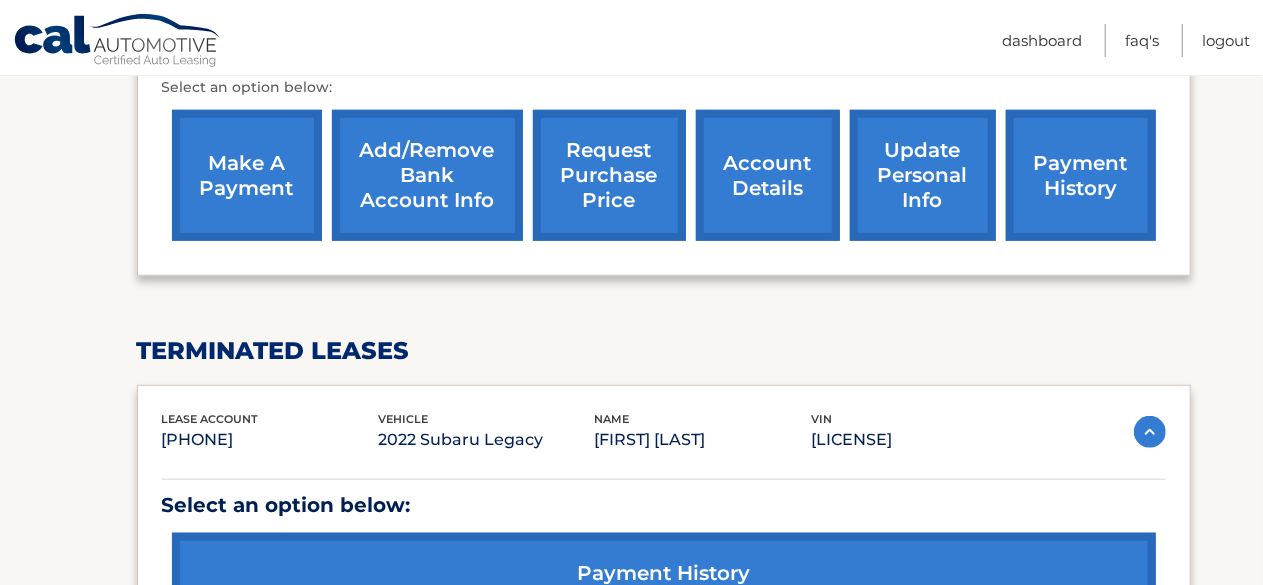 click on "make a payment" at bounding box center (247, 175) 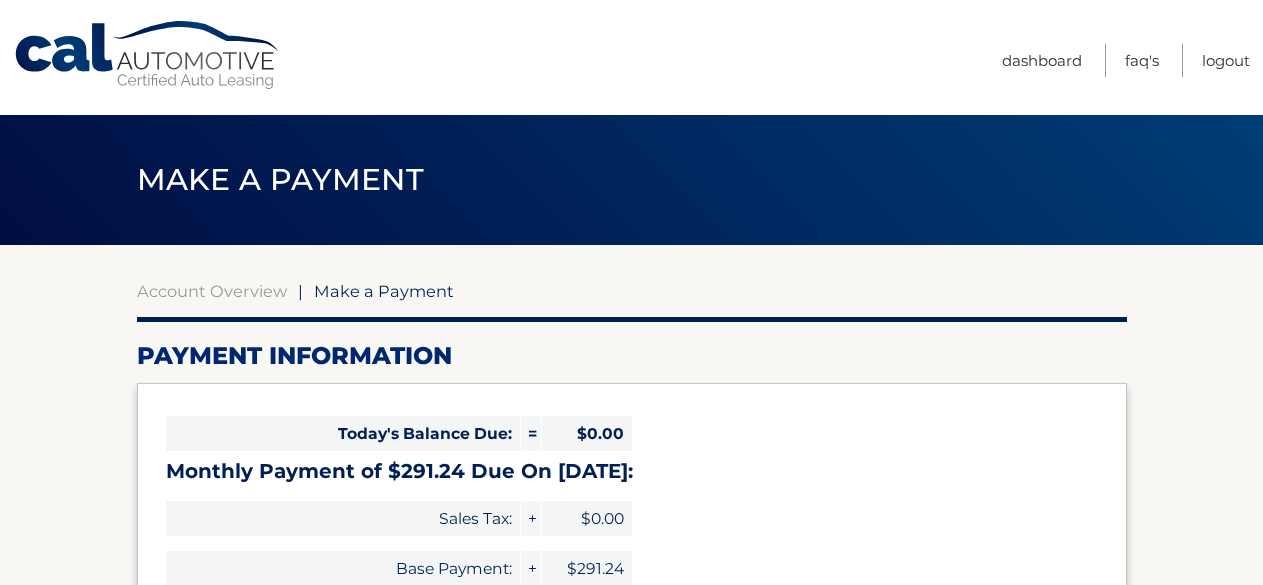 select on "[UUID]" 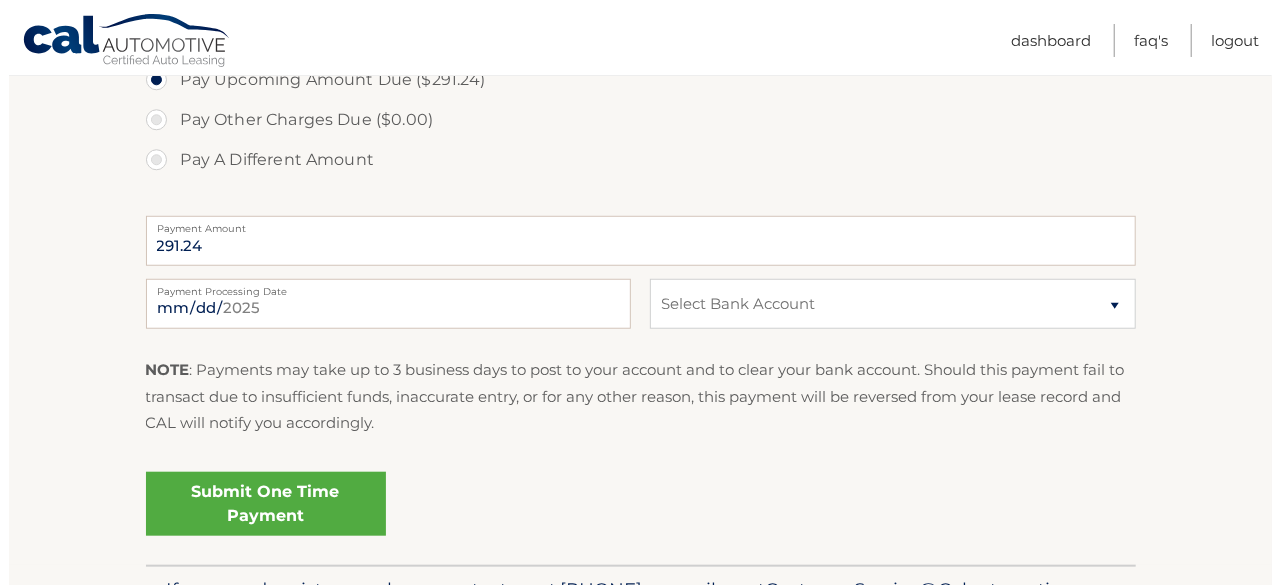 scroll, scrollTop: 716, scrollLeft: 0, axis: vertical 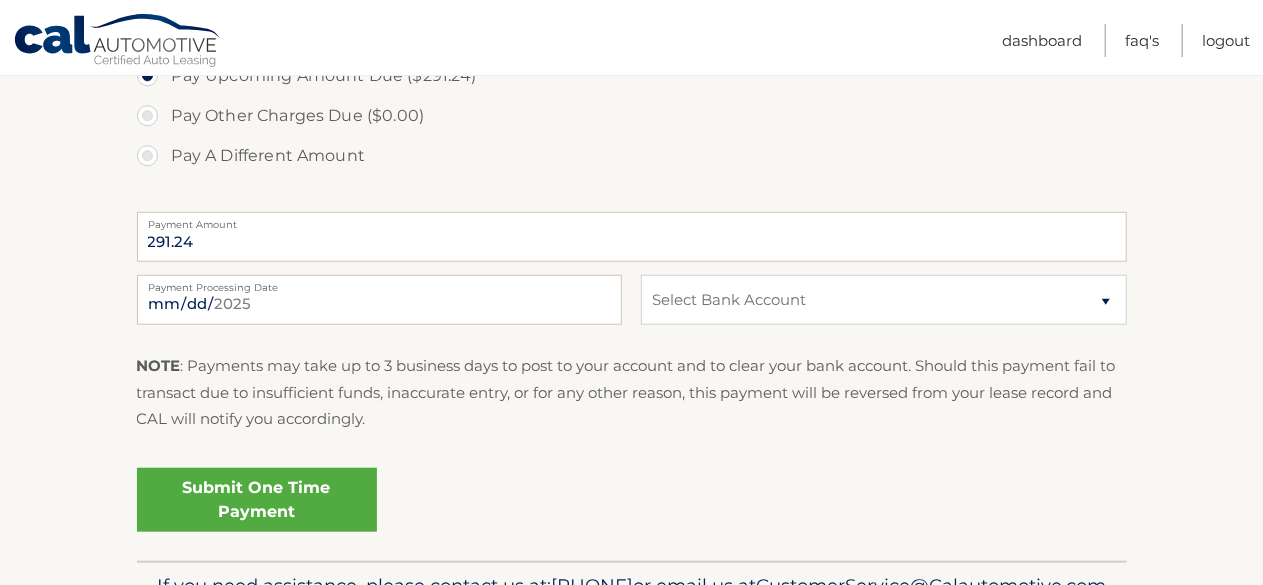 click on "Submit One Time Payment" at bounding box center (257, 500) 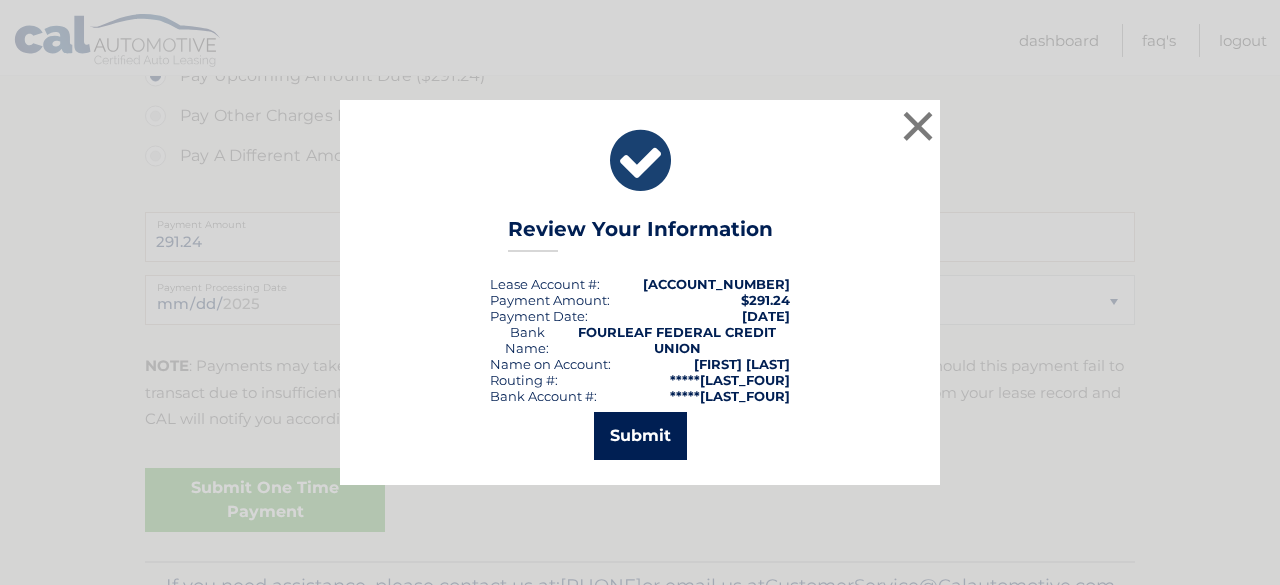 click on "Submit" at bounding box center [640, 436] 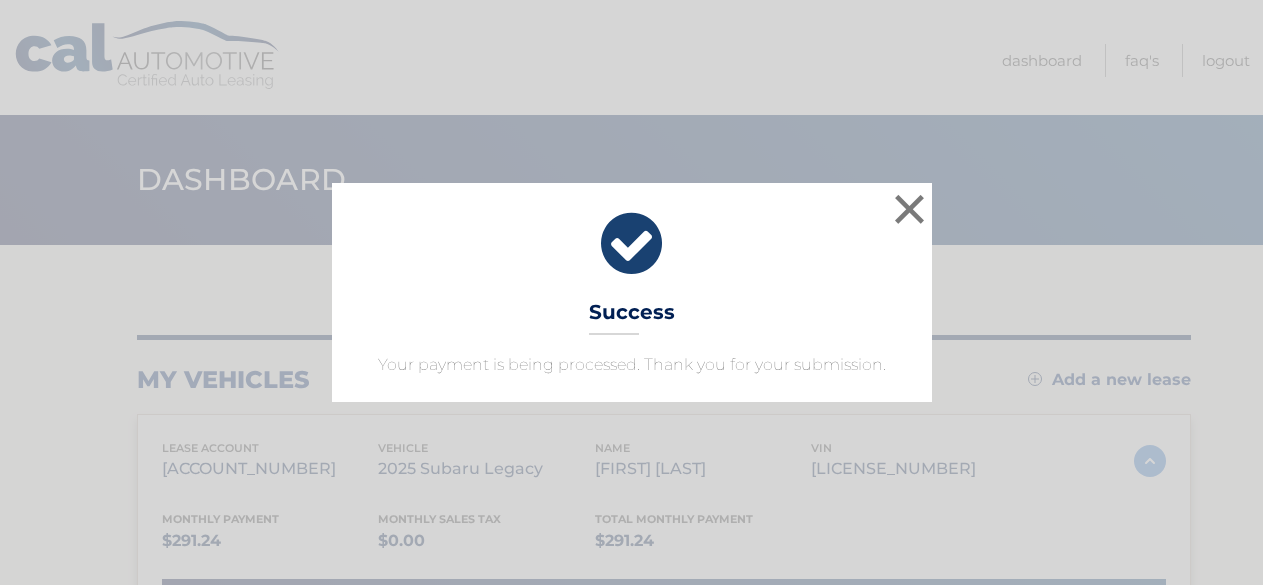 scroll, scrollTop: 0, scrollLeft: 0, axis: both 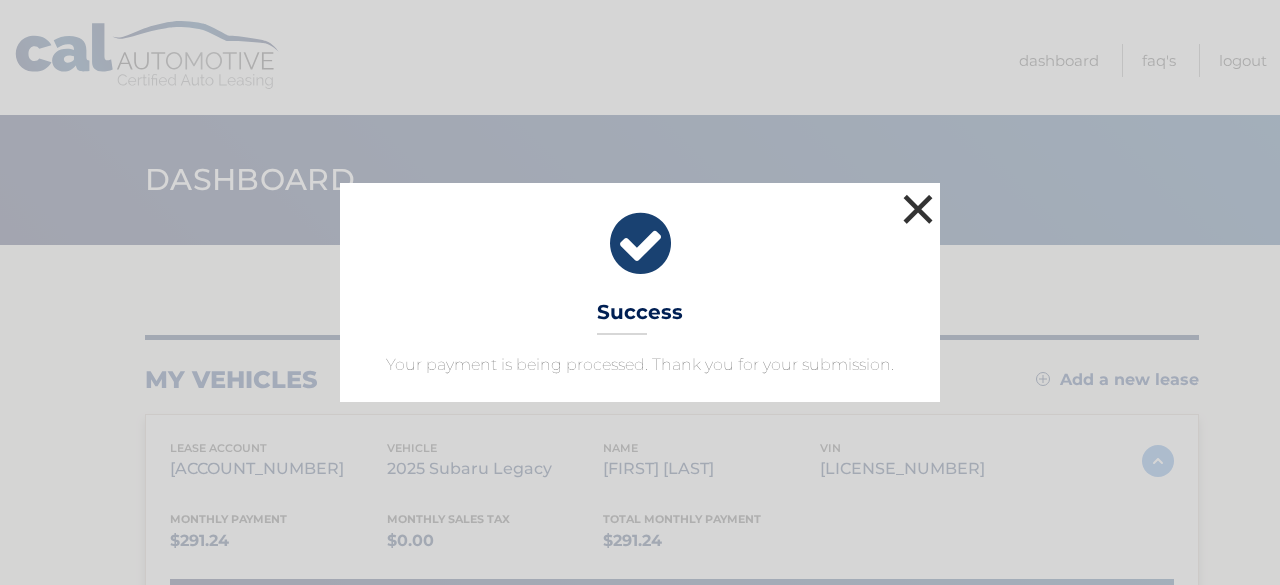 click on "×" at bounding box center (918, 209) 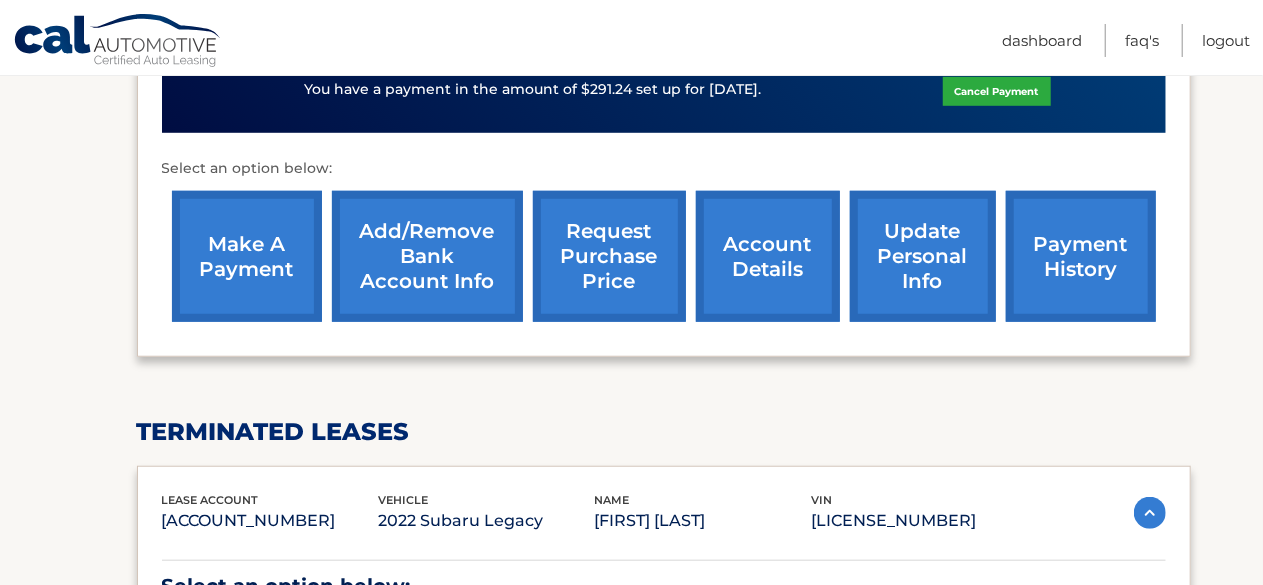 scroll, scrollTop: 636, scrollLeft: 0, axis: vertical 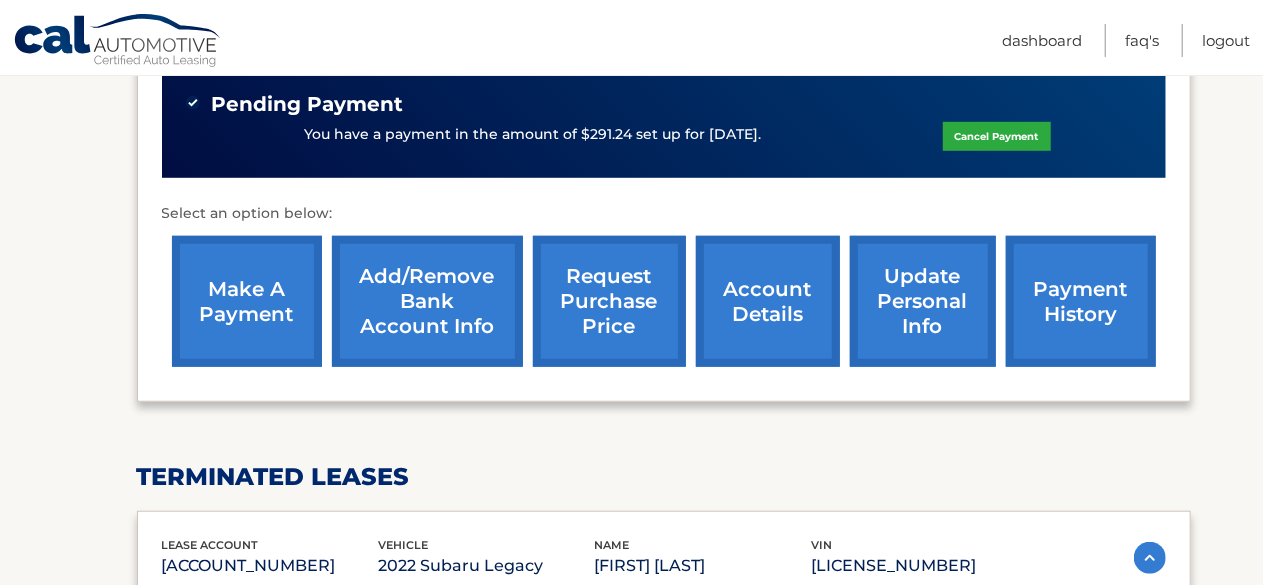 click on "payment history" at bounding box center [1081, 301] 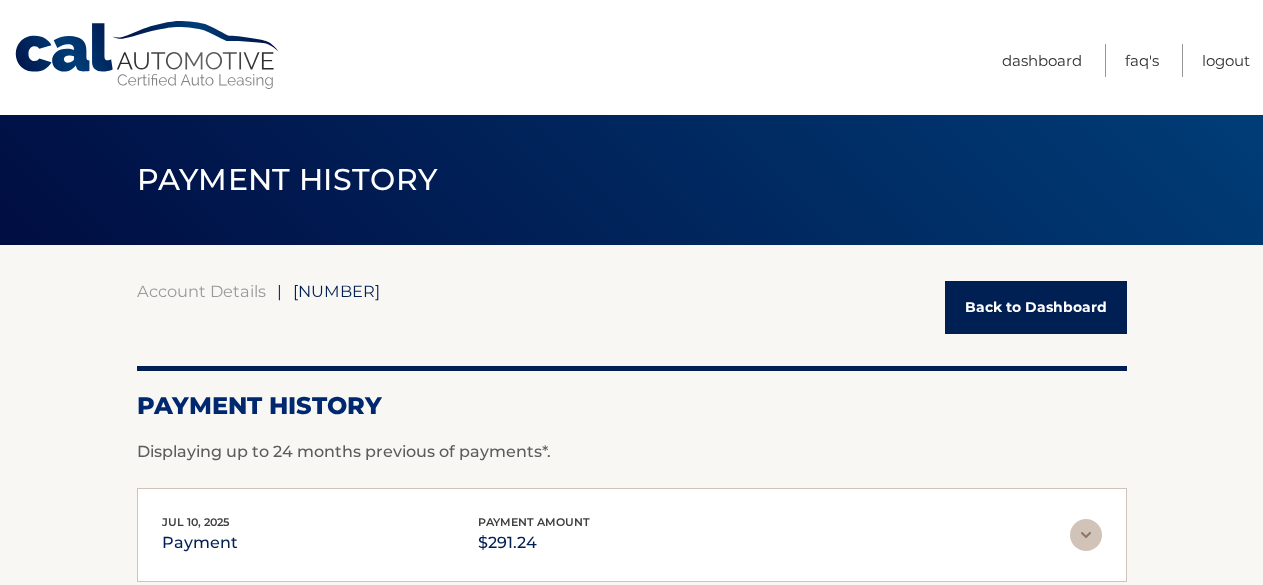 scroll, scrollTop: 0, scrollLeft: 0, axis: both 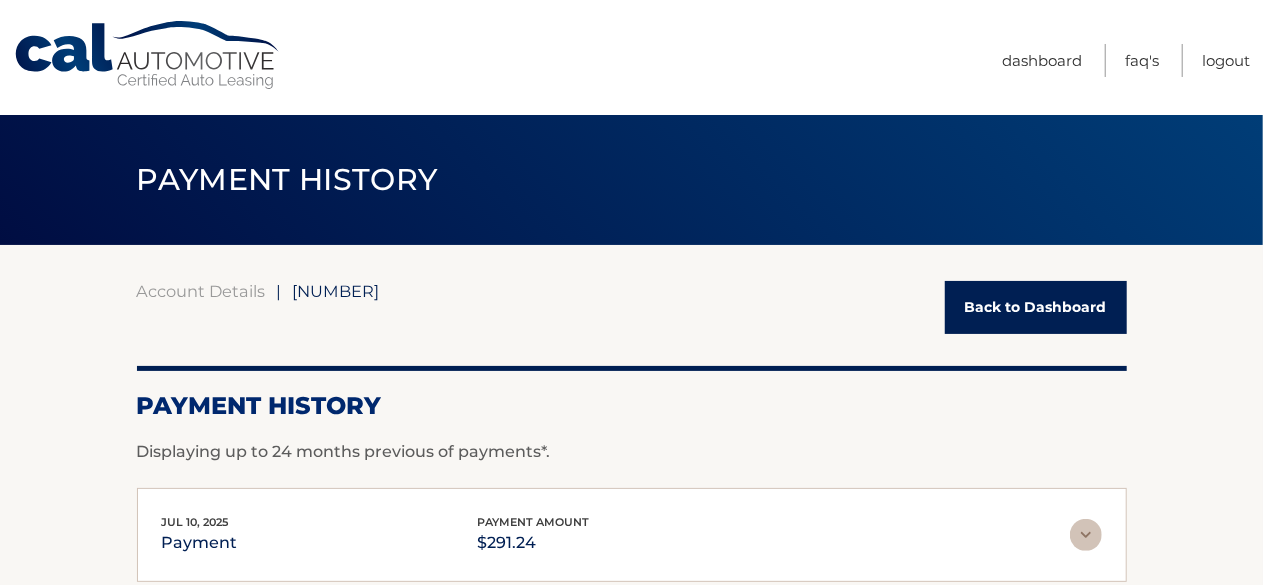 click on "Back to Dashboard" at bounding box center (1036, 307) 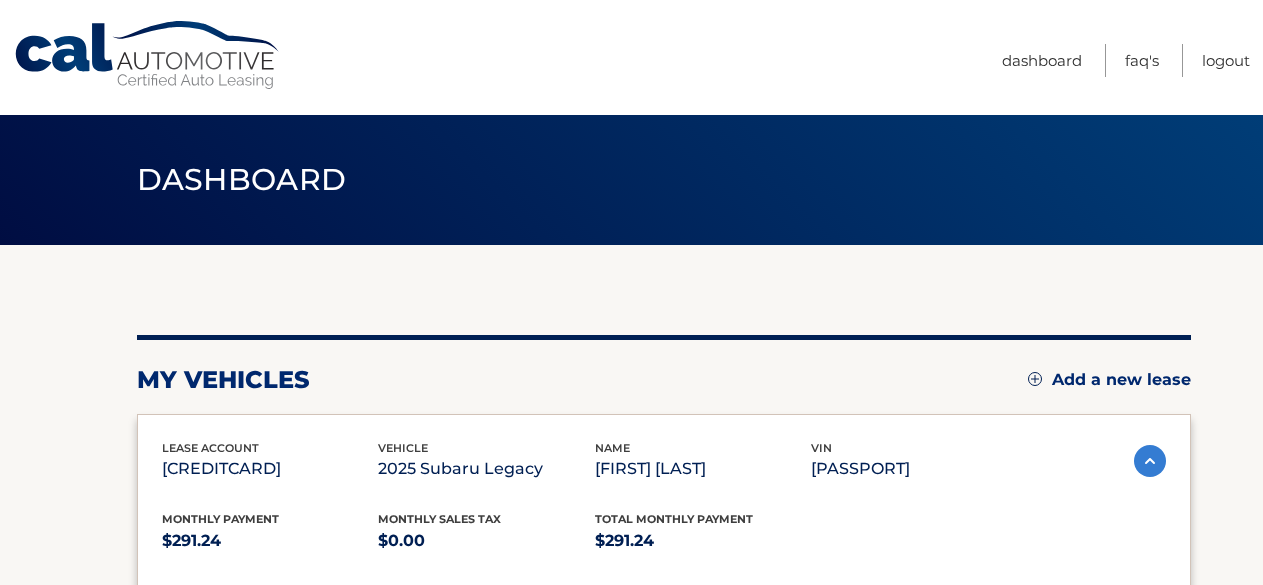 scroll, scrollTop: 0, scrollLeft: 0, axis: both 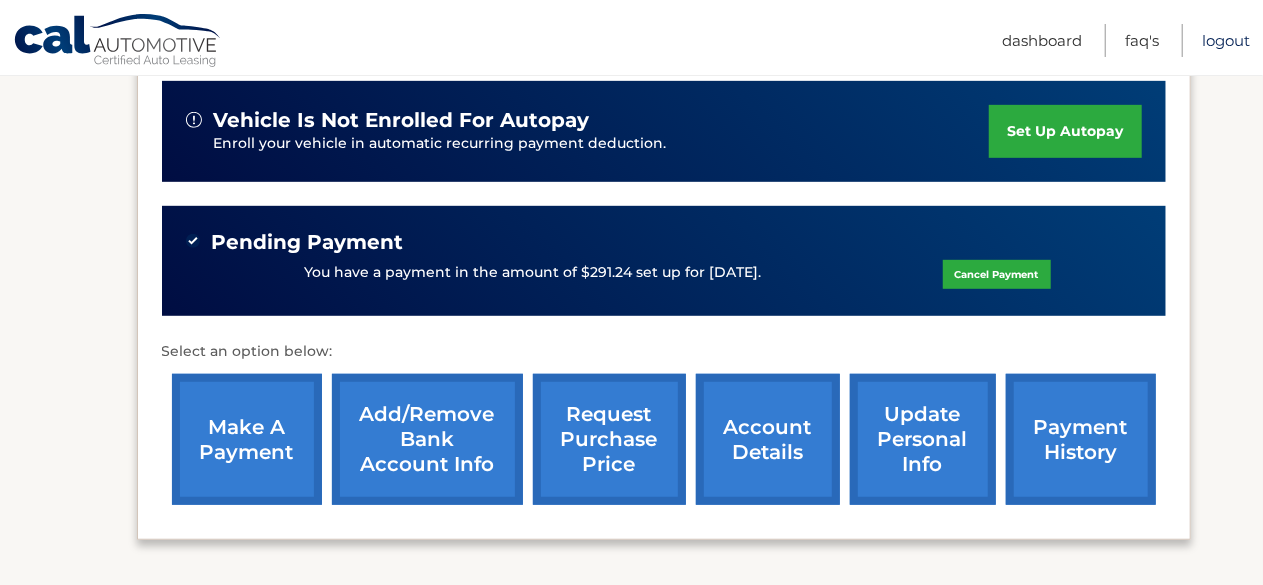 click on "Logout" at bounding box center (1226, 40) 